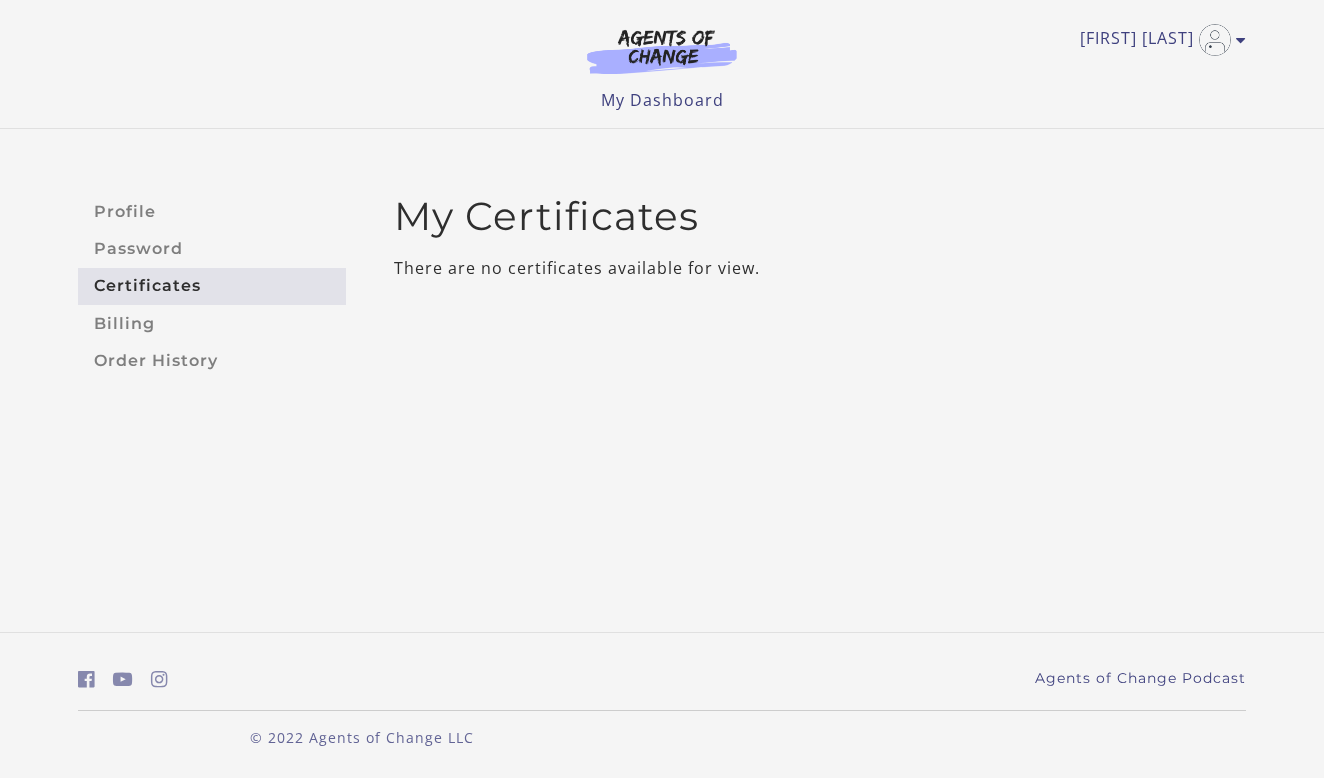 scroll, scrollTop: 0, scrollLeft: 0, axis: both 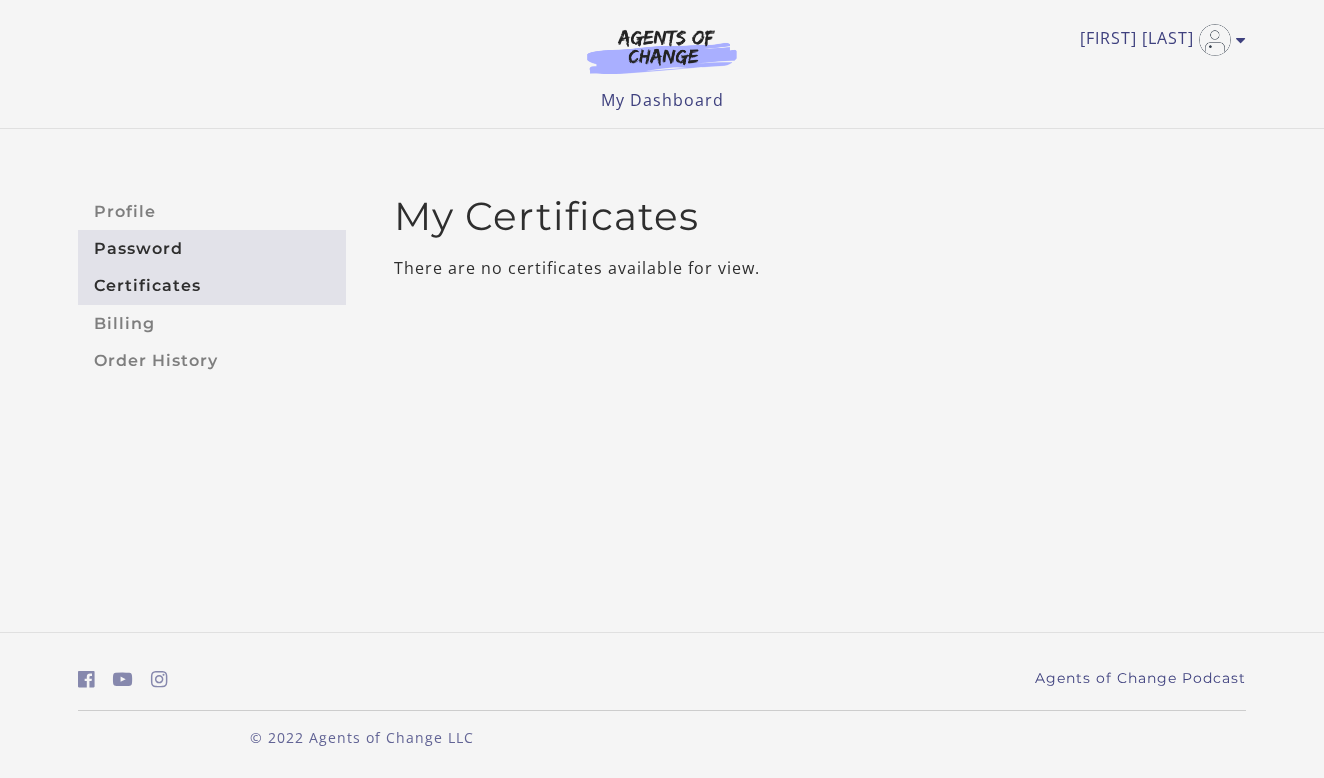 click on "Password" at bounding box center (212, 248) 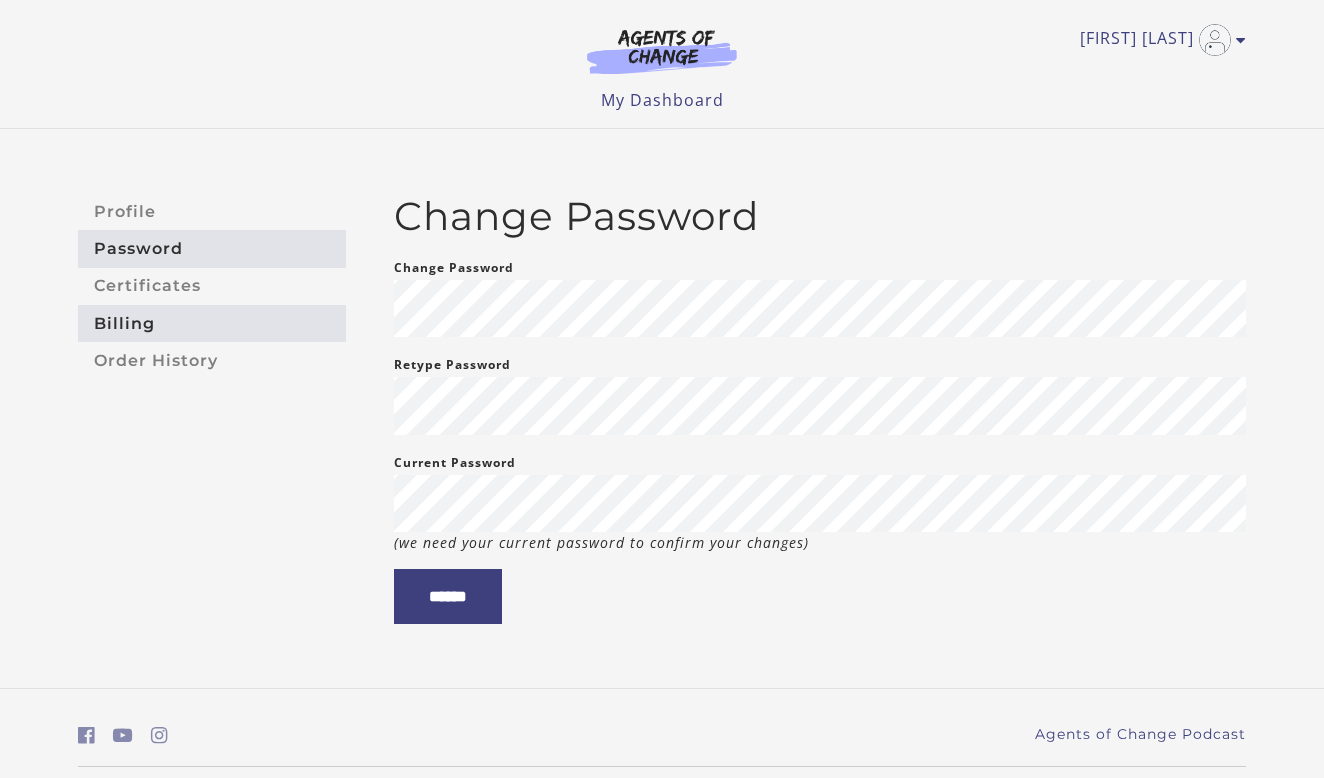 scroll, scrollTop: 0, scrollLeft: 0, axis: both 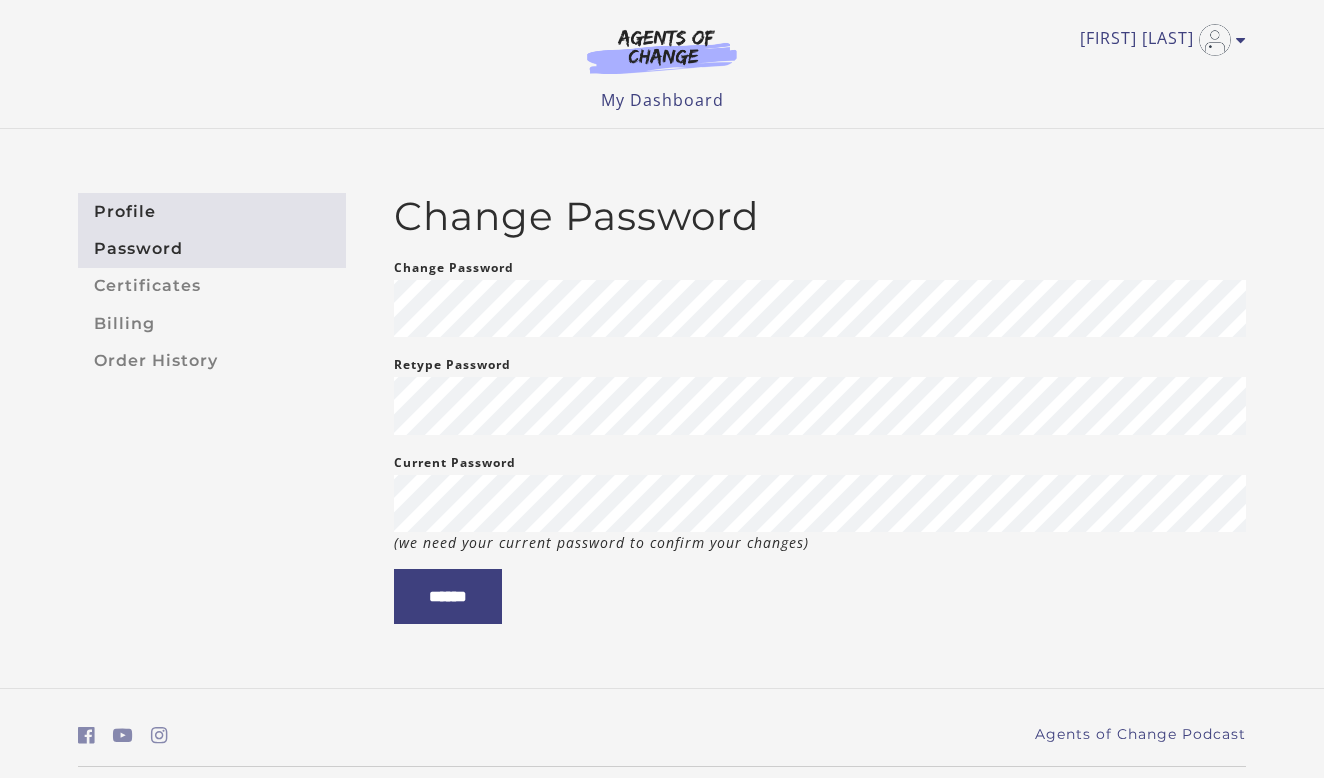 click on "Profile" at bounding box center (212, 211) 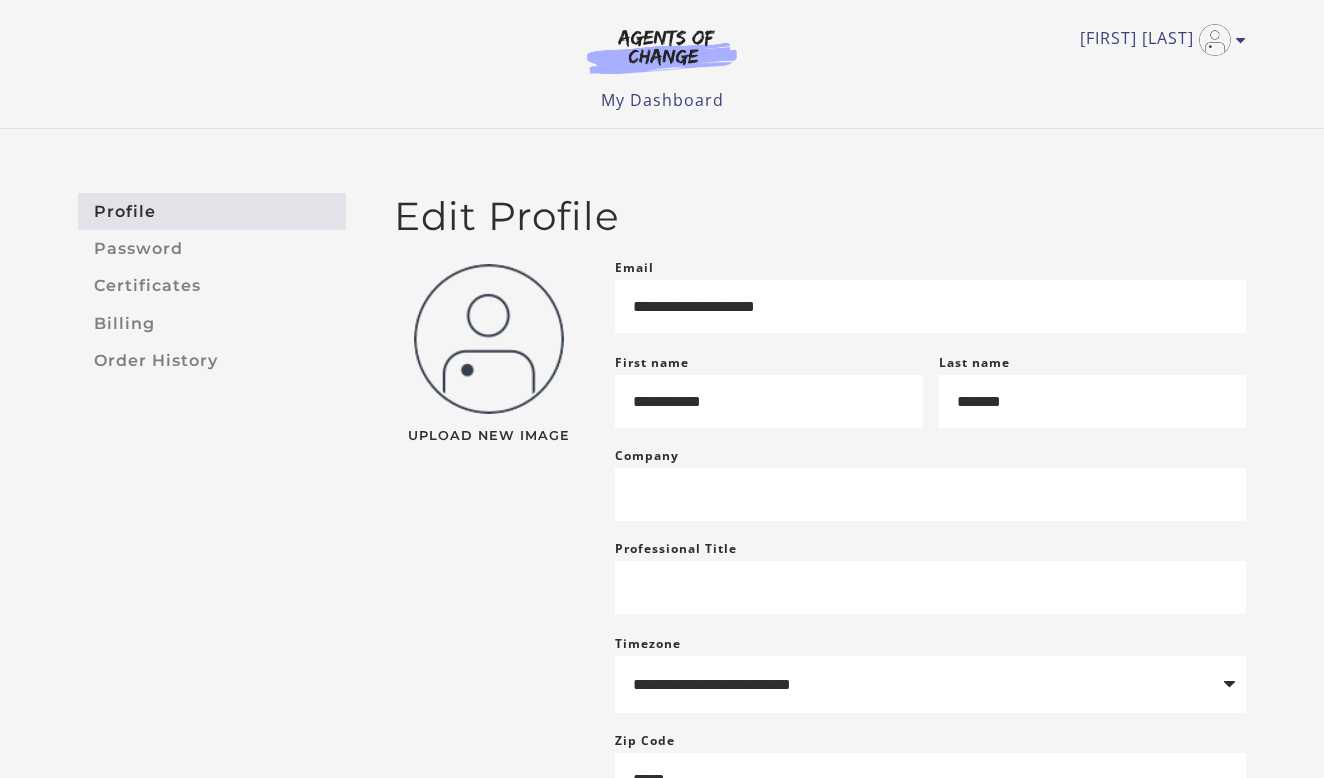 scroll, scrollTop: 0, scrollLeft: 0, axis: both 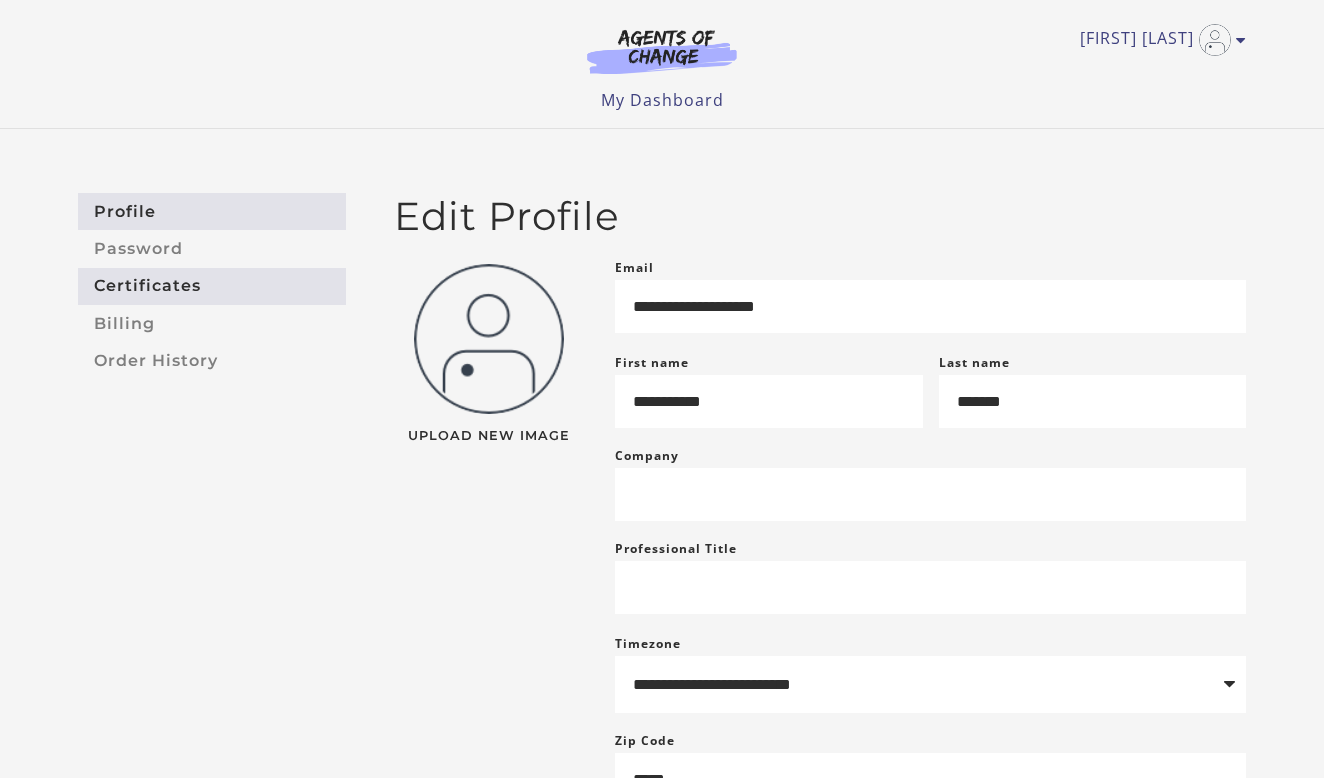 click on "Certificates" at bounding box center [212, 286] 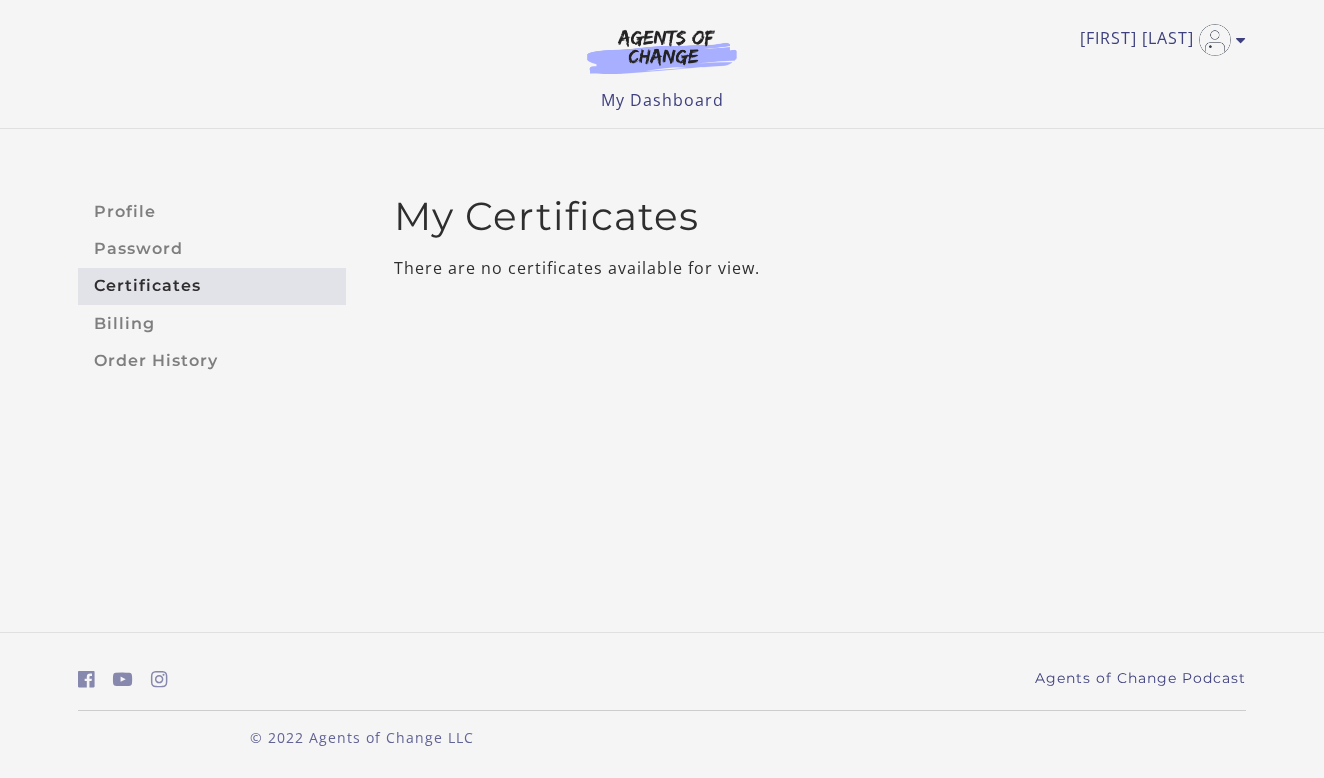 scroll, scrollTop: 0, scrollLeft: 0, axis: both 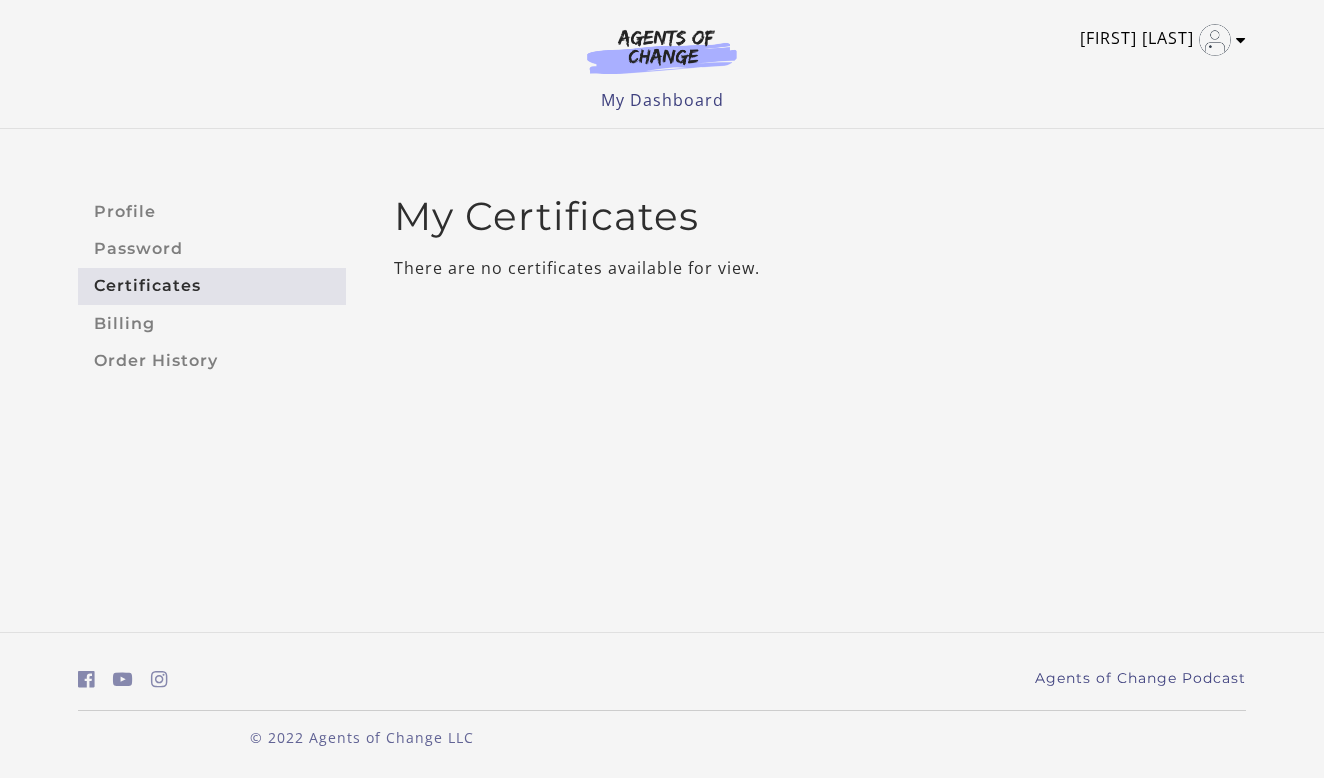 click on "[FIRST] [LAST]" at bounding box center [1158, 40] 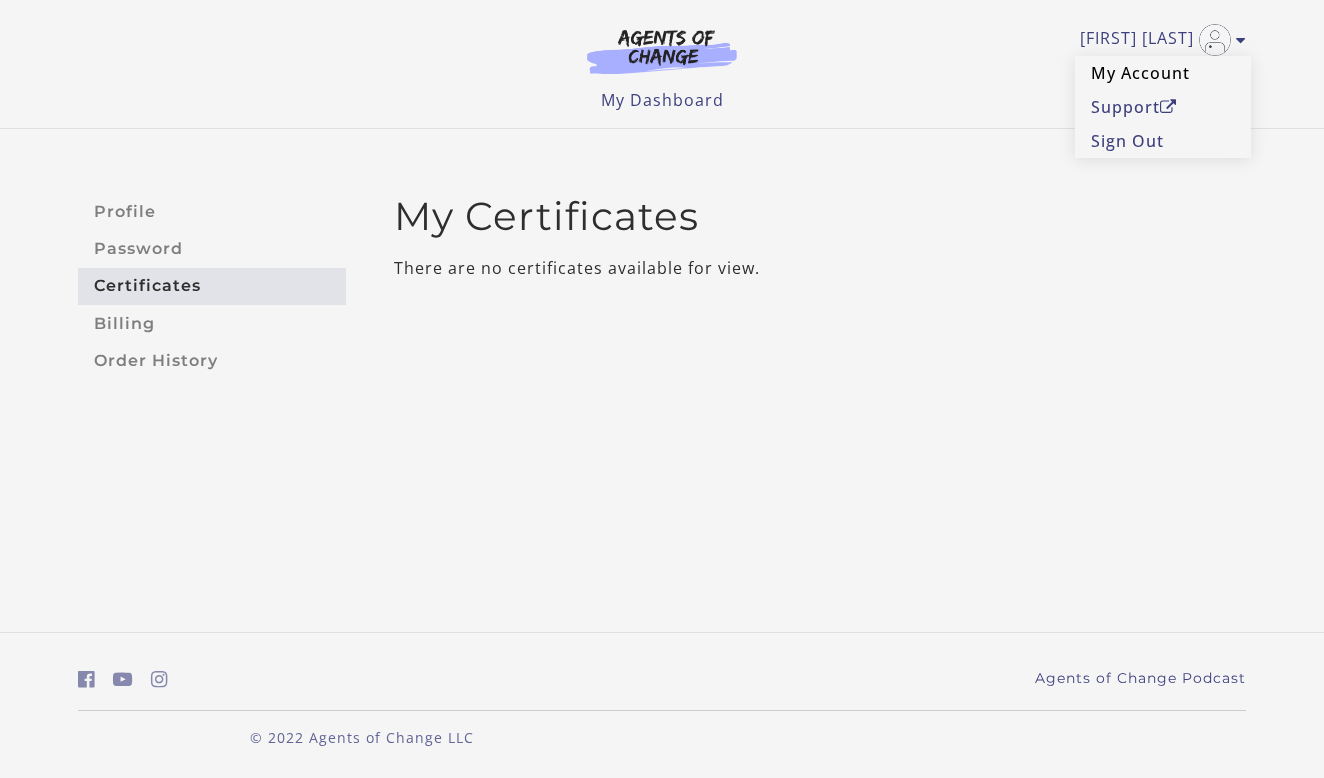 click on "My Account" at bounding box center [1163, 73] 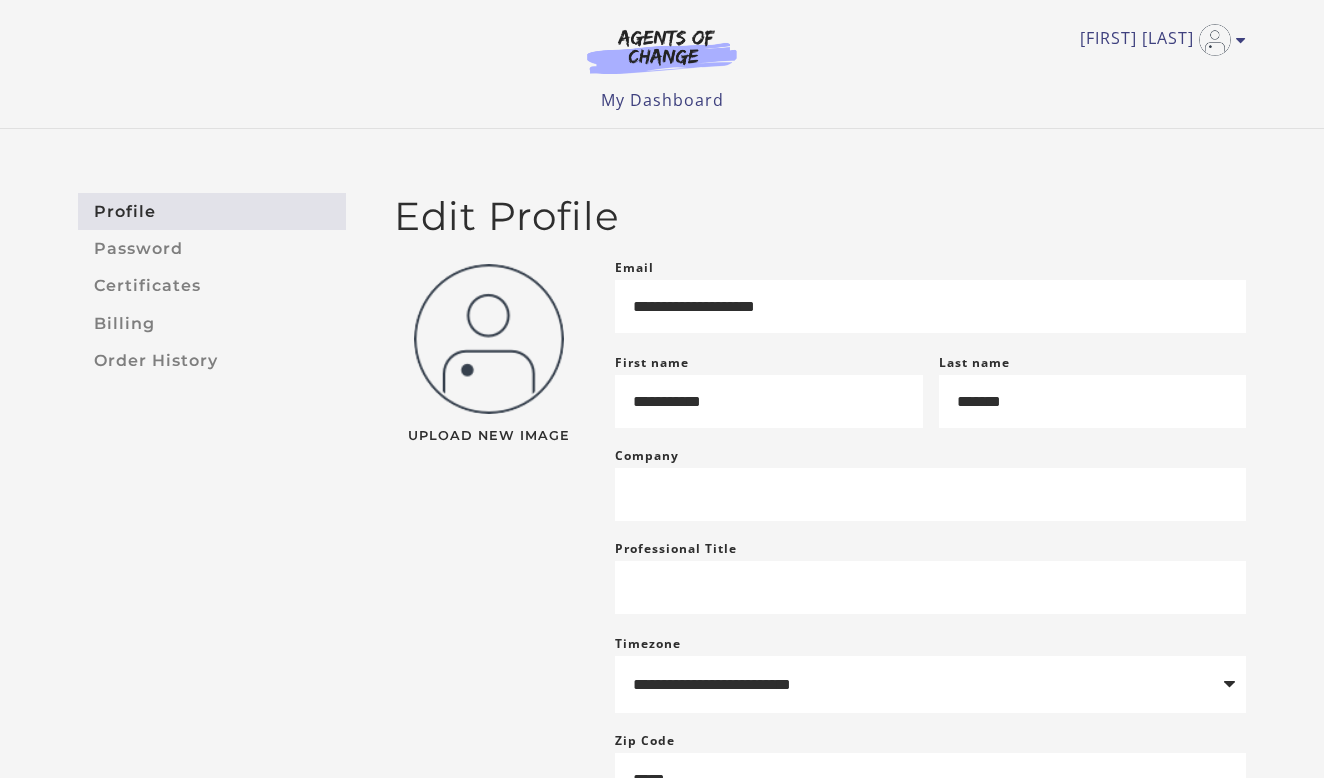 scroll, scrollTop: 0, scrollLeft: 0, axis: both 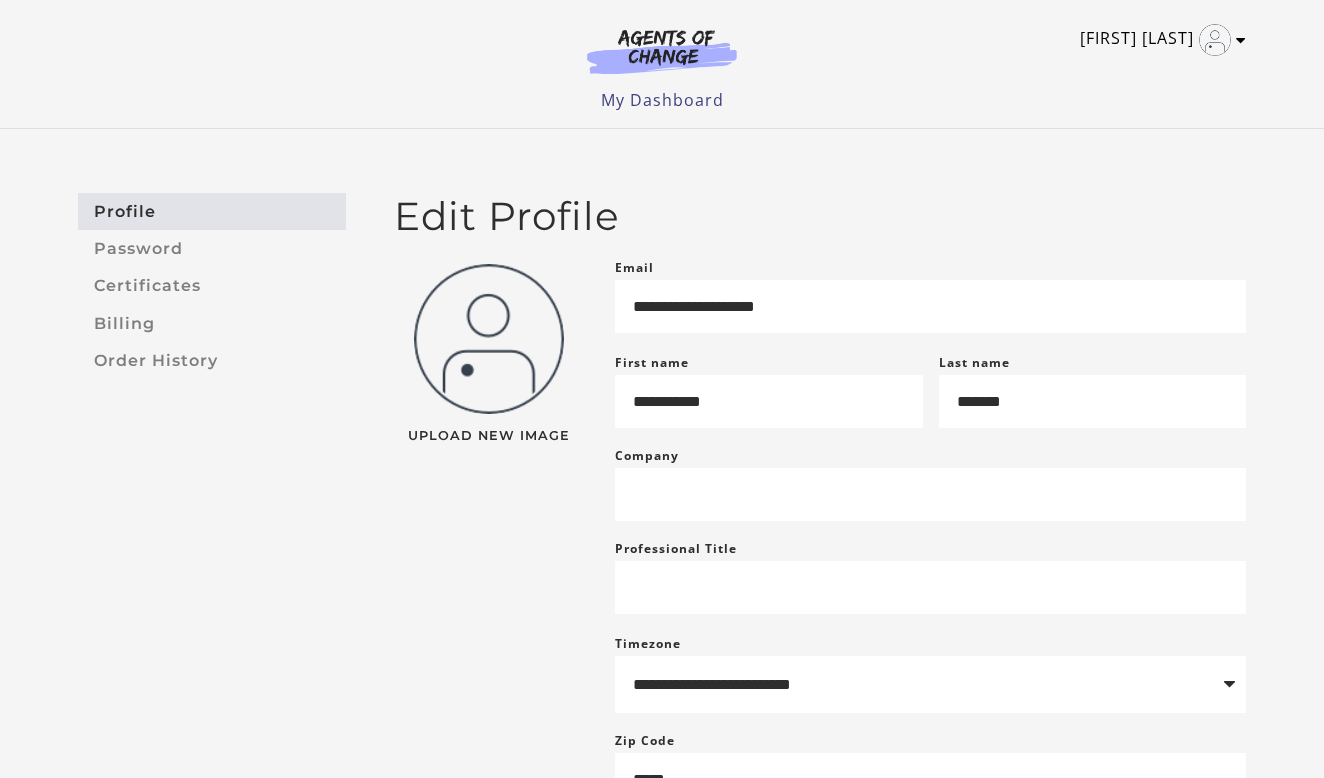 click at bounding box center [1215, 40] 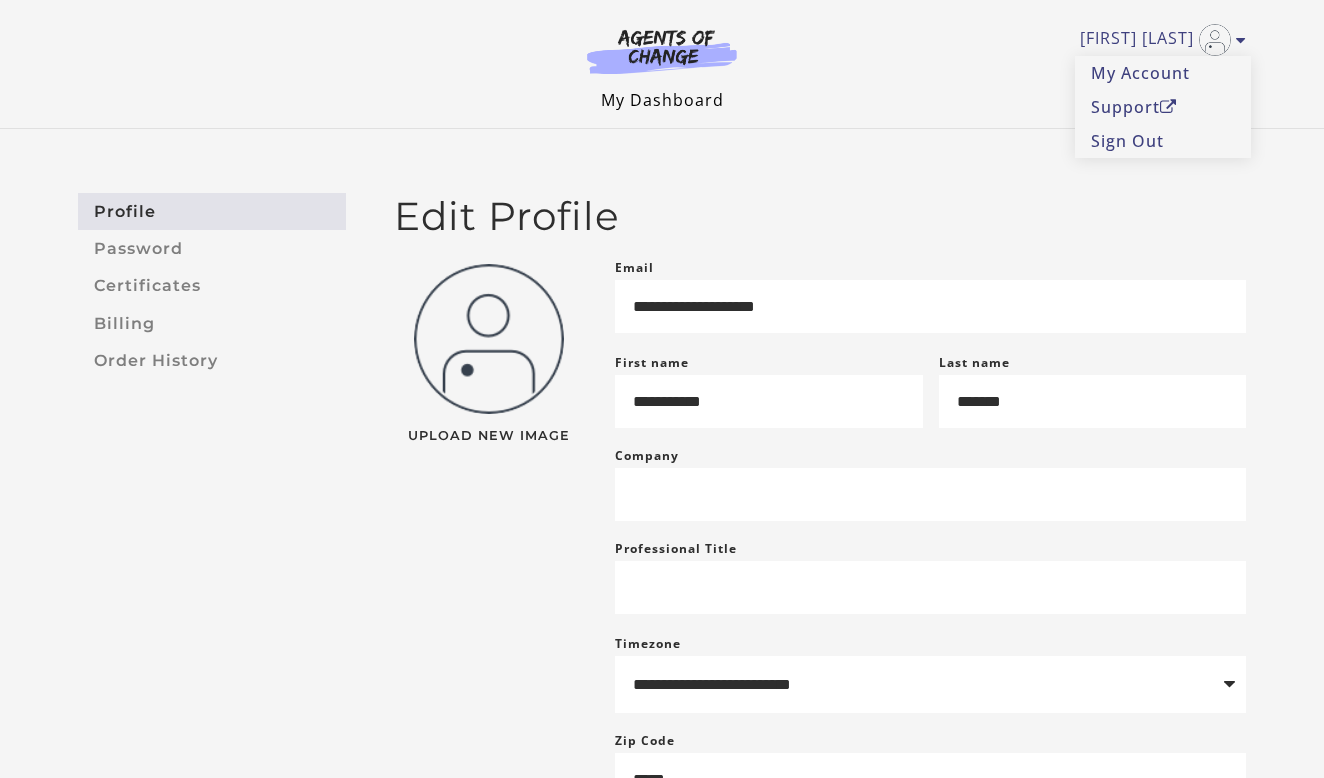 click on "My Dashboard" at bounding box center (662, 100) 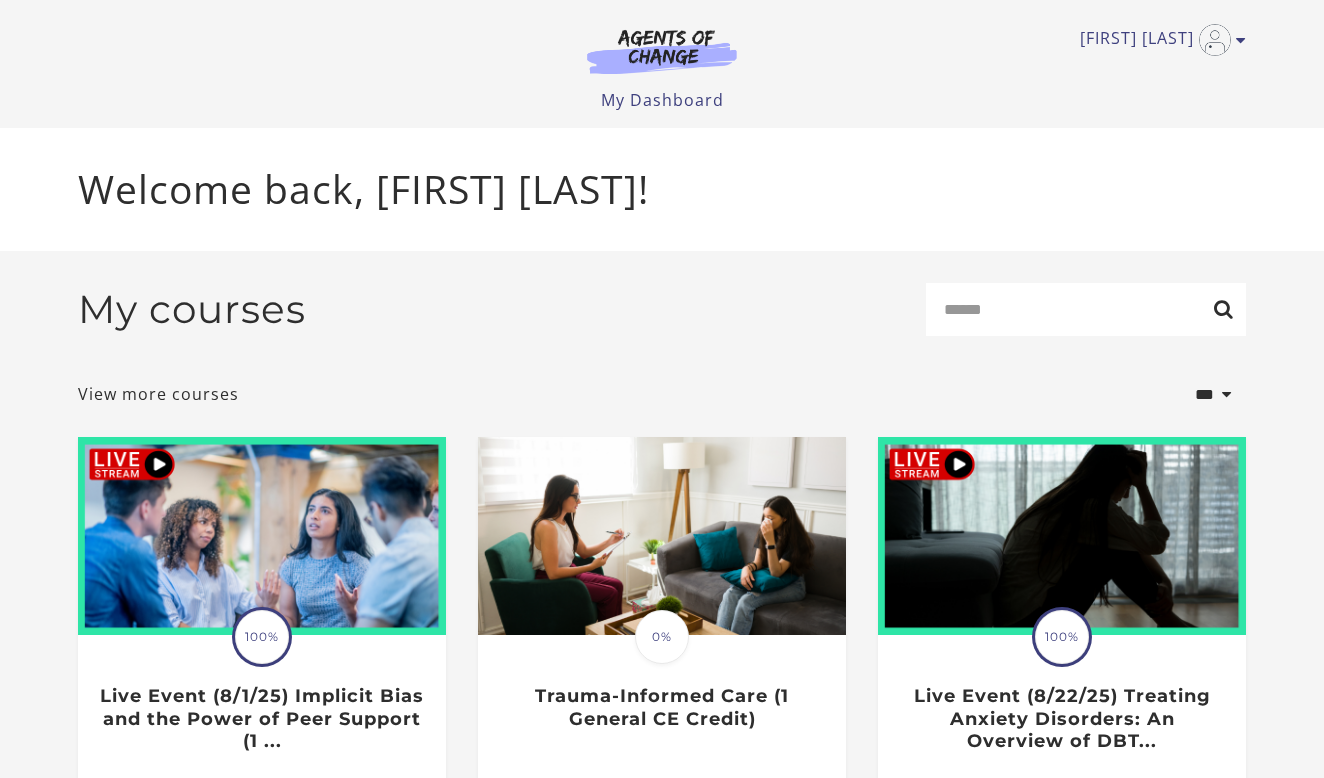scroll, scrollTop: 0, scrollLeft: 0, axis: both 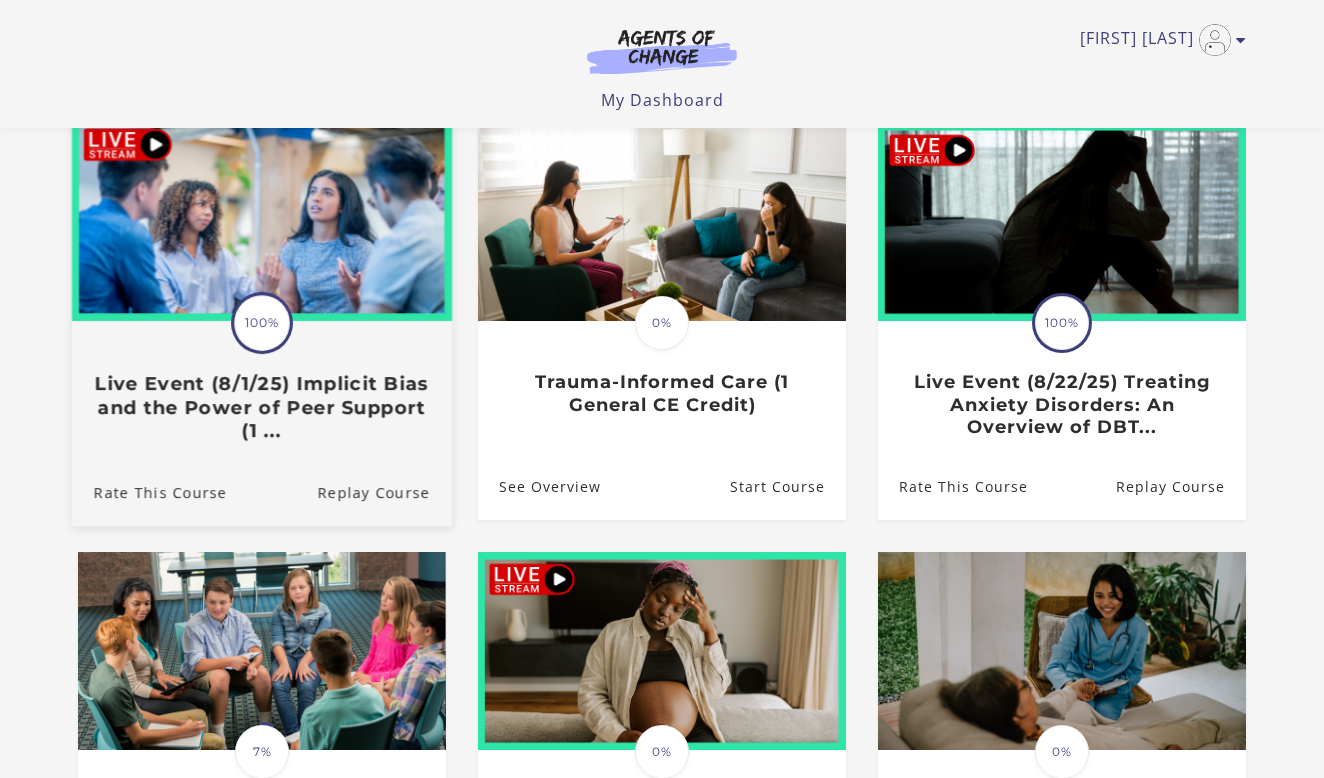 click on "Live Event (8/1/25) Implicit Bias and the Power of Peer Support (1 ..." at bounding box center (262, 408) 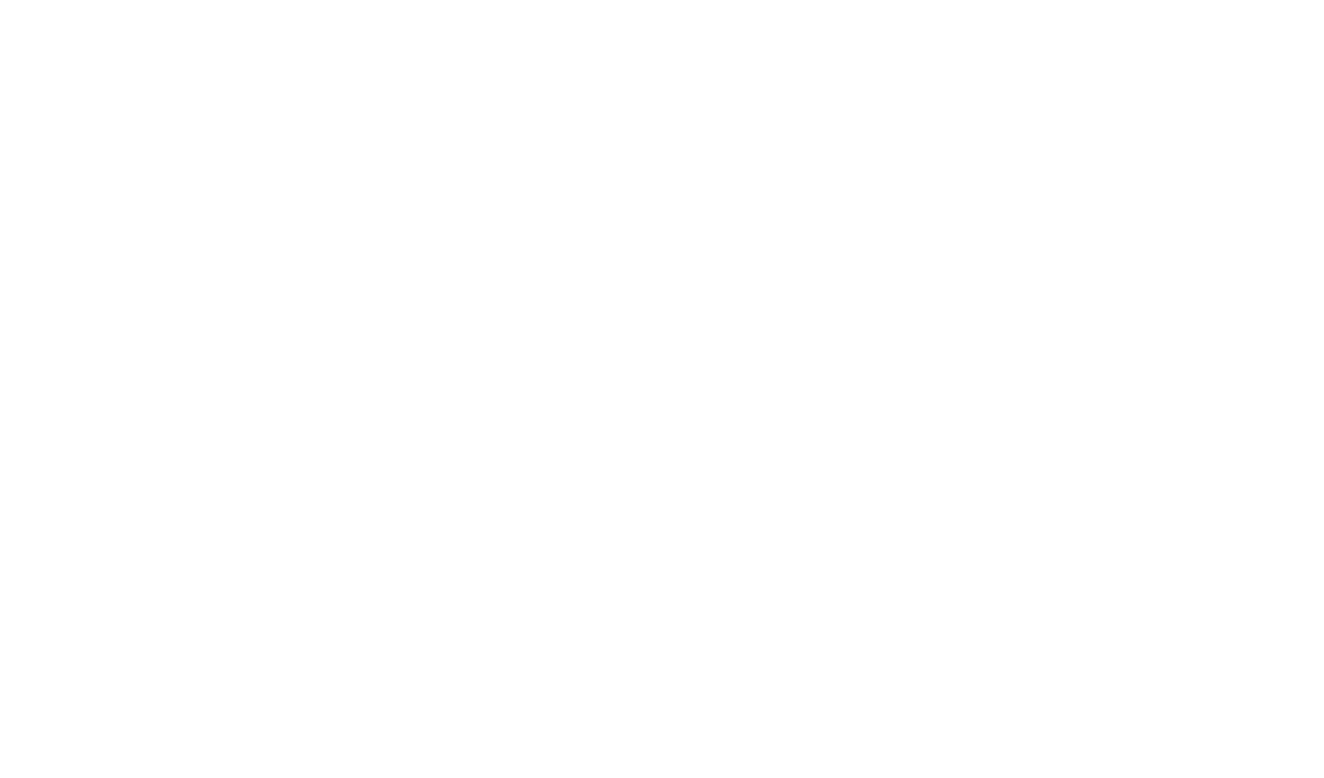 scroll, scrollTop: 0, scrollLeft: 0, axis: both 